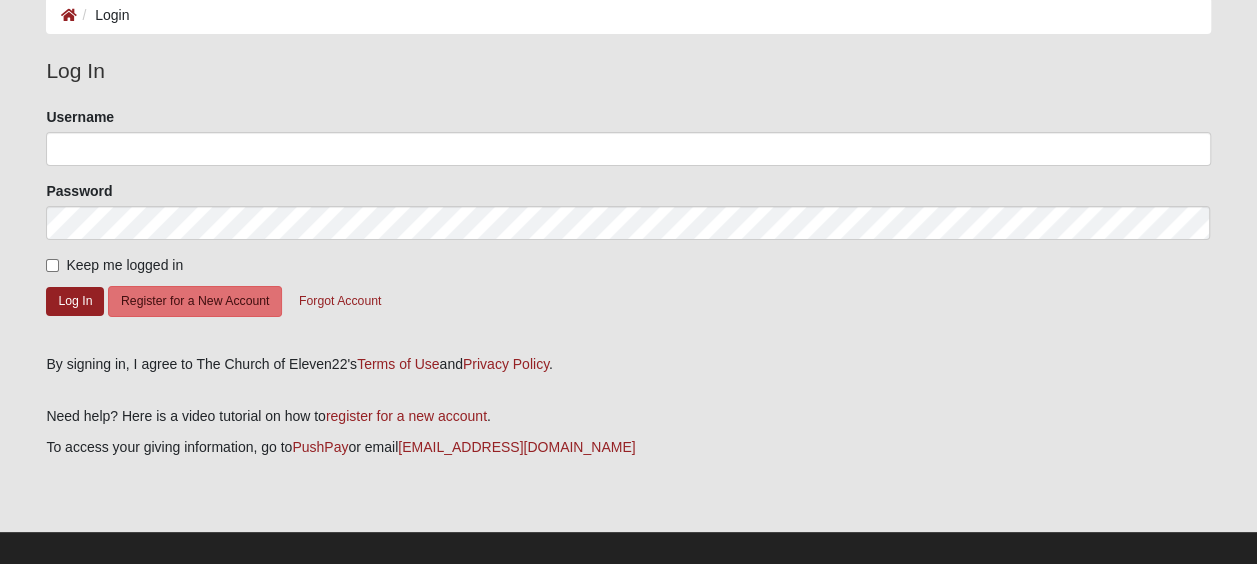 scroll, scrollTop: 125, scrollLeft: 0, axis: vertical 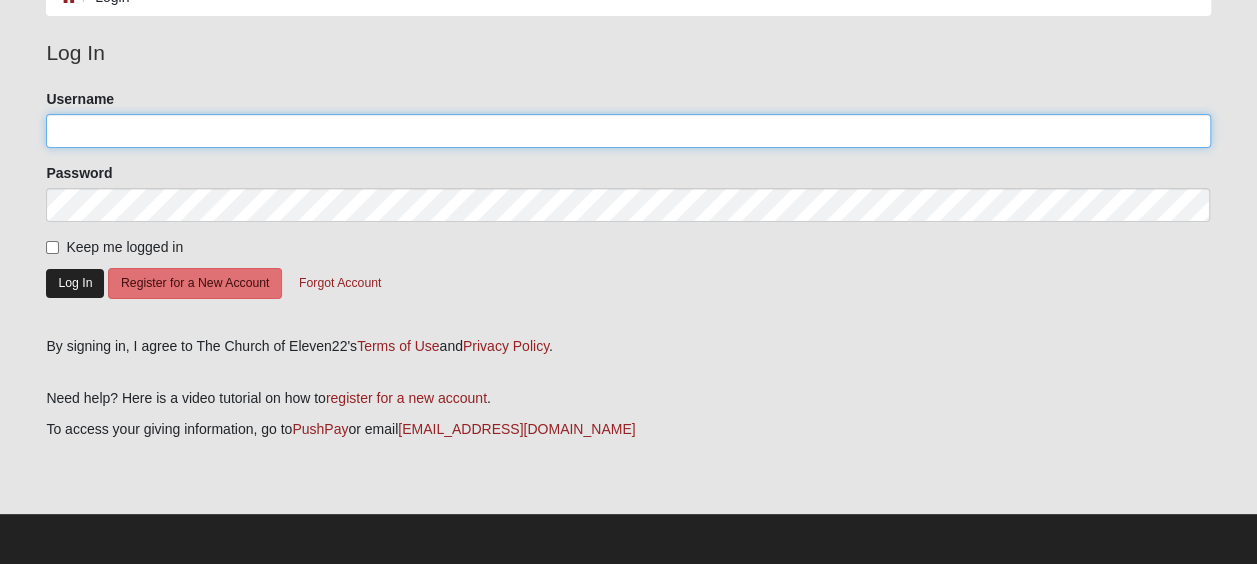 type on "SherryG55" 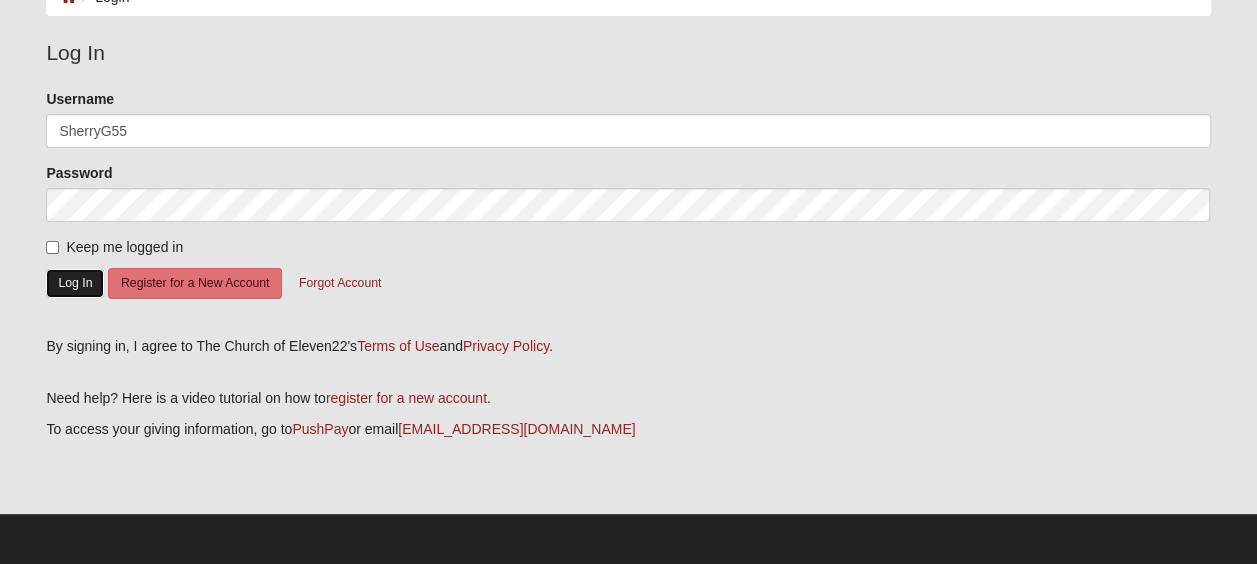 click on "Log In" 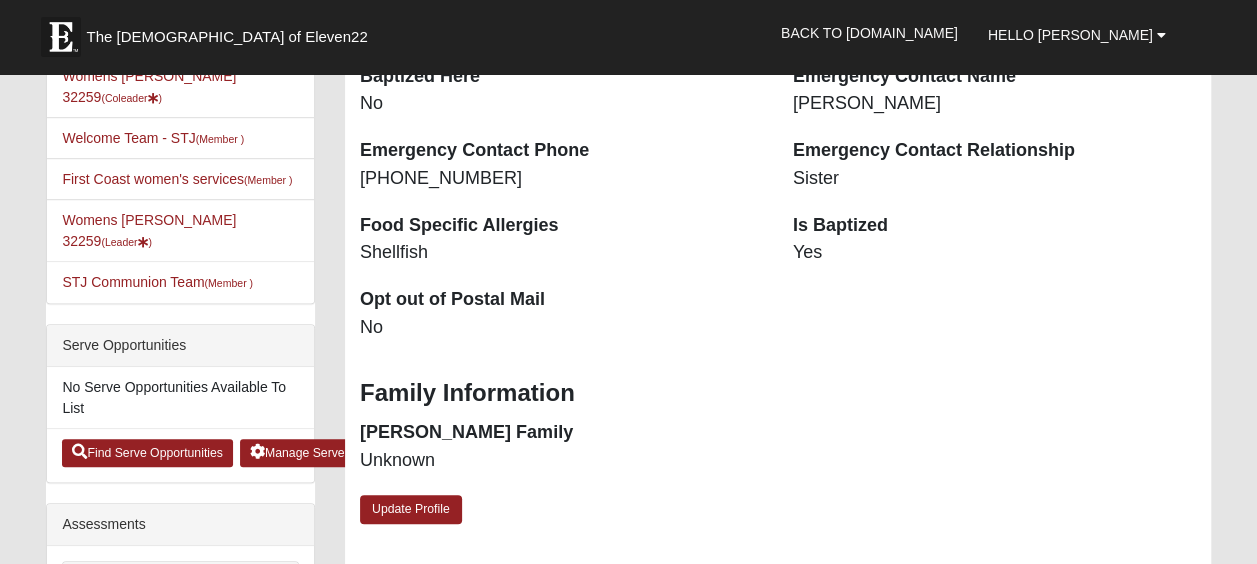 scroll, scrollTop: 589, scrollLeft: 0, axis: vertical 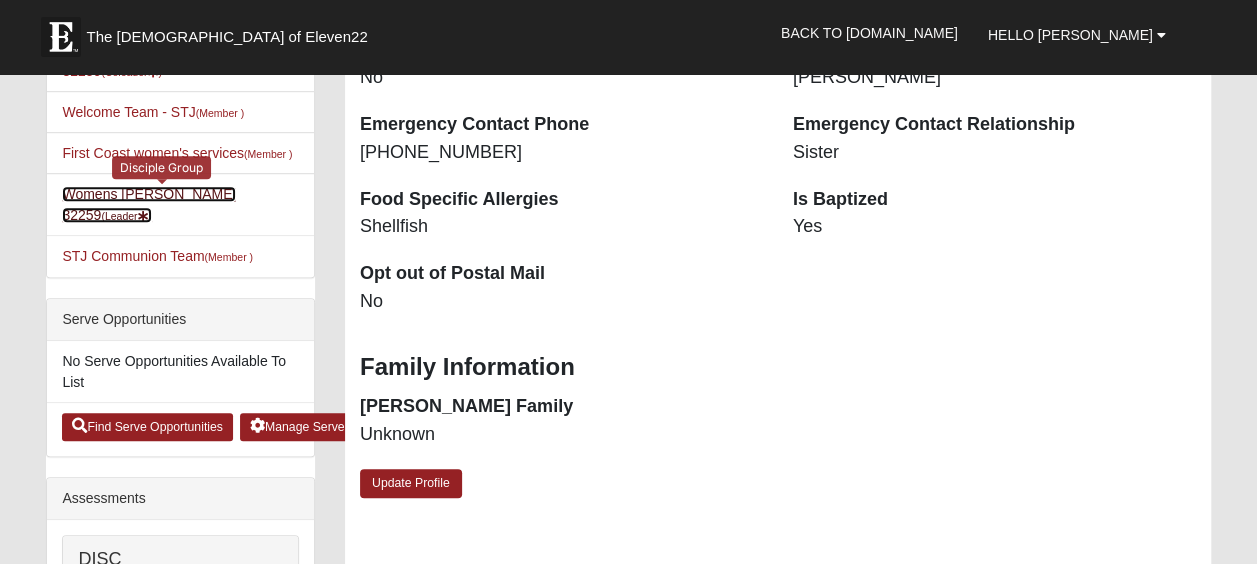 click on "Womens [PERSON_NAME] 32259  (Leader
)" at bounding box center (149, 204) 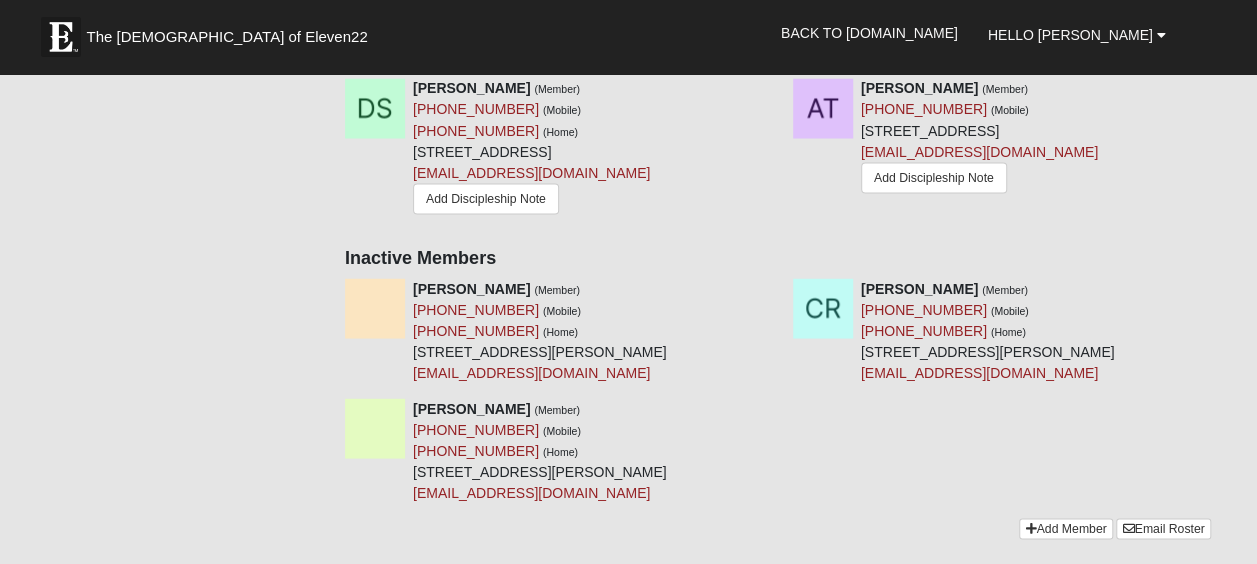 scroll, scrollTop: 1771, scrollLeft: 0, axis: vertical 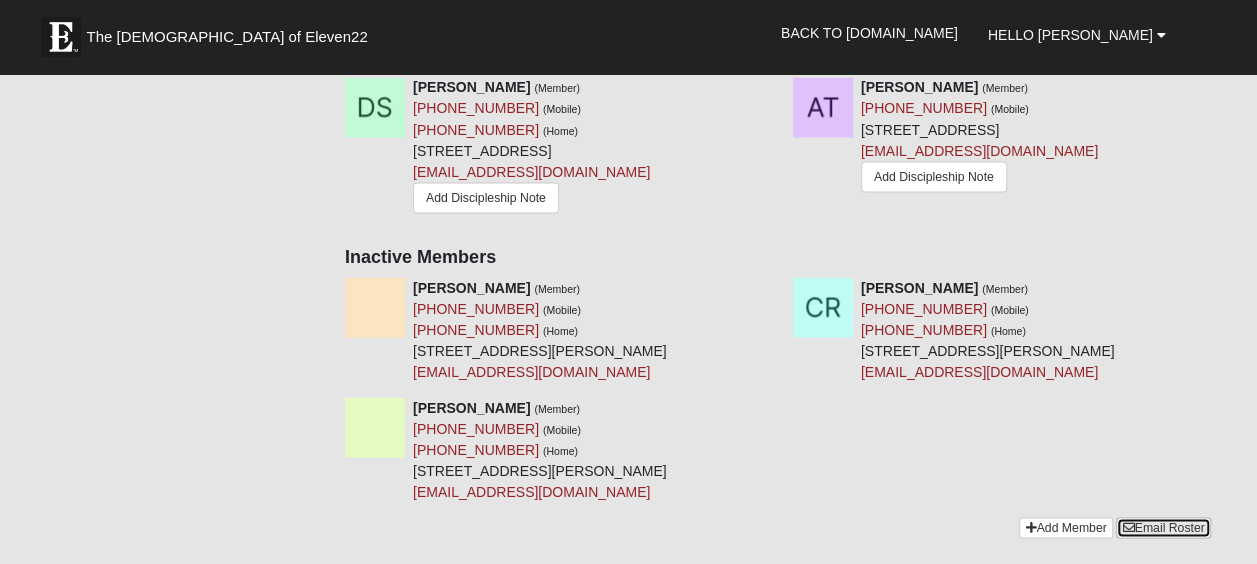click on "Email Roster" at bounding box center [1163, 527] 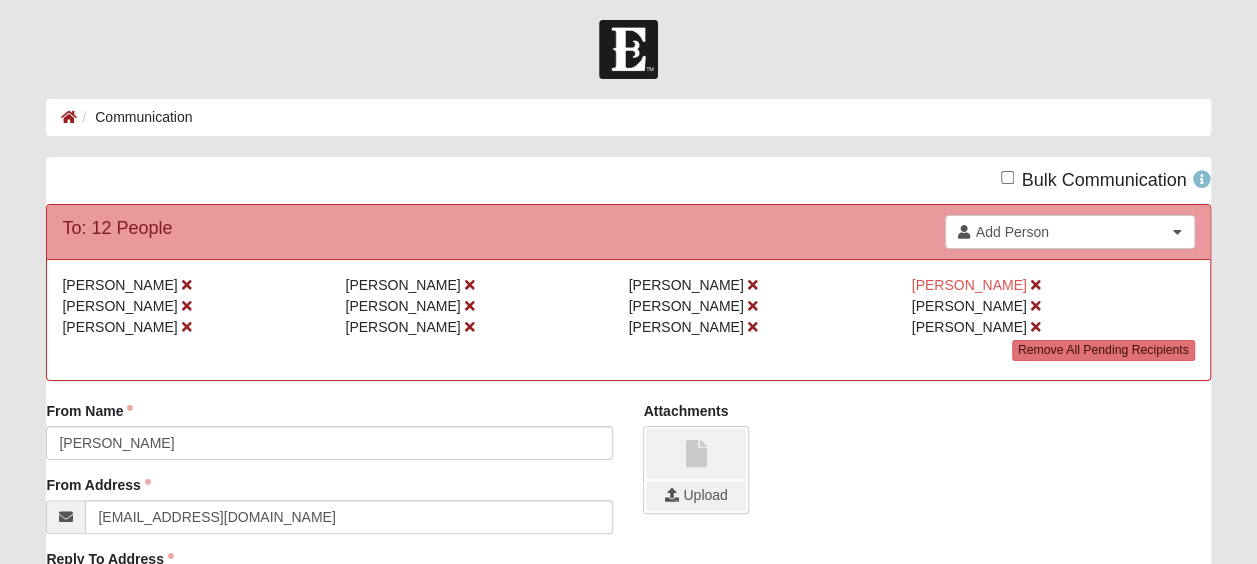 scroll, scrollTop: 4, scrollLeft: 0, axis: vertical 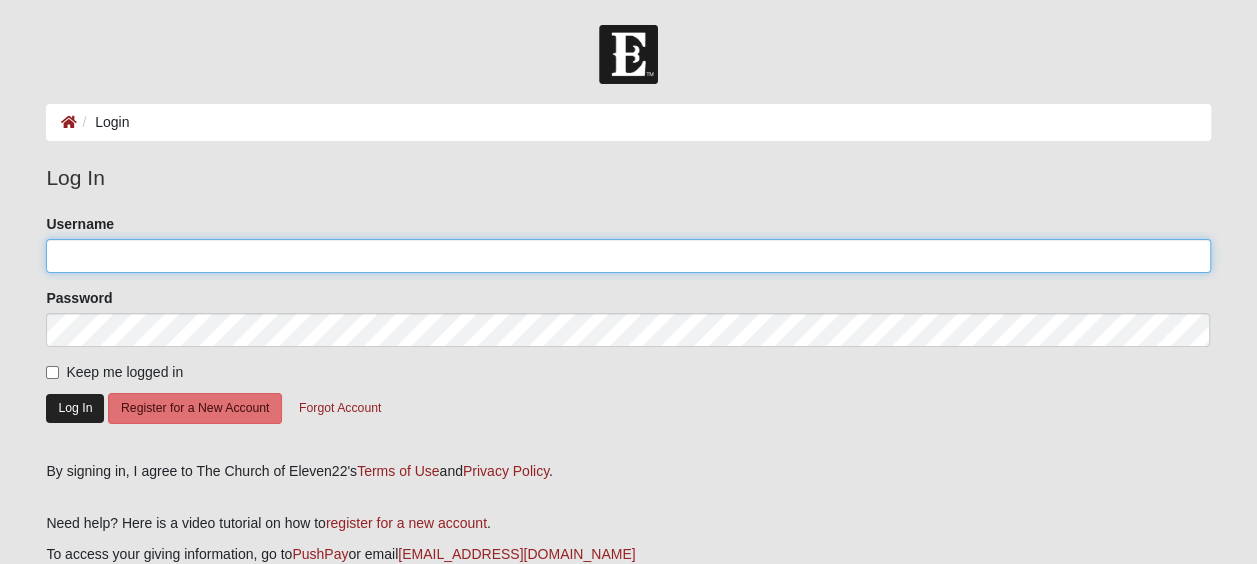 type on "SherryG55" 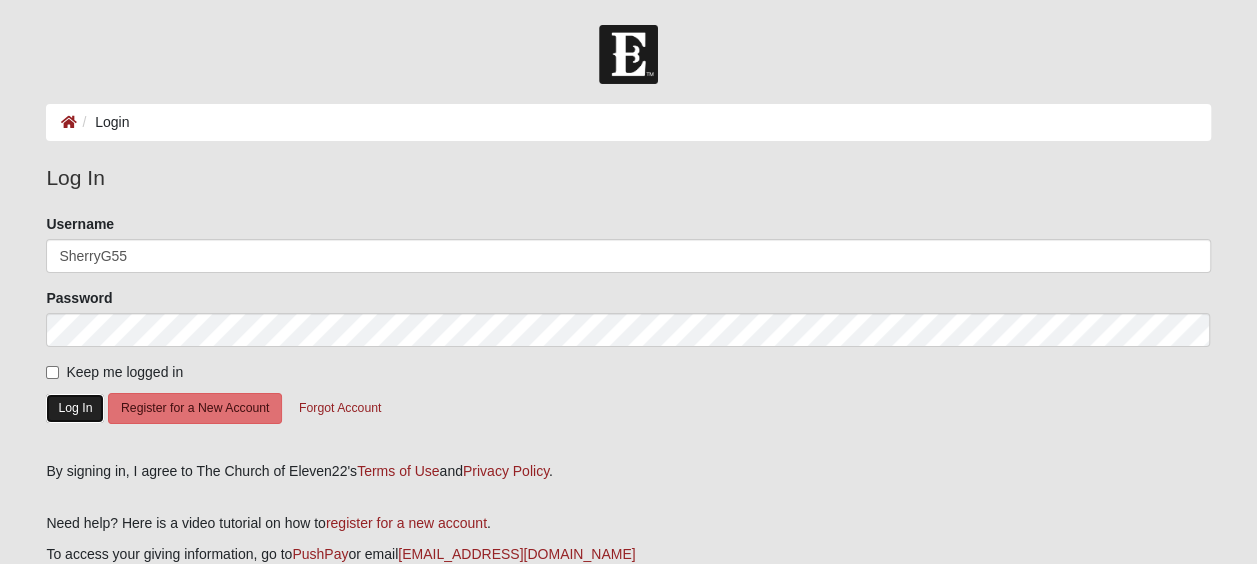 click on "Log In" 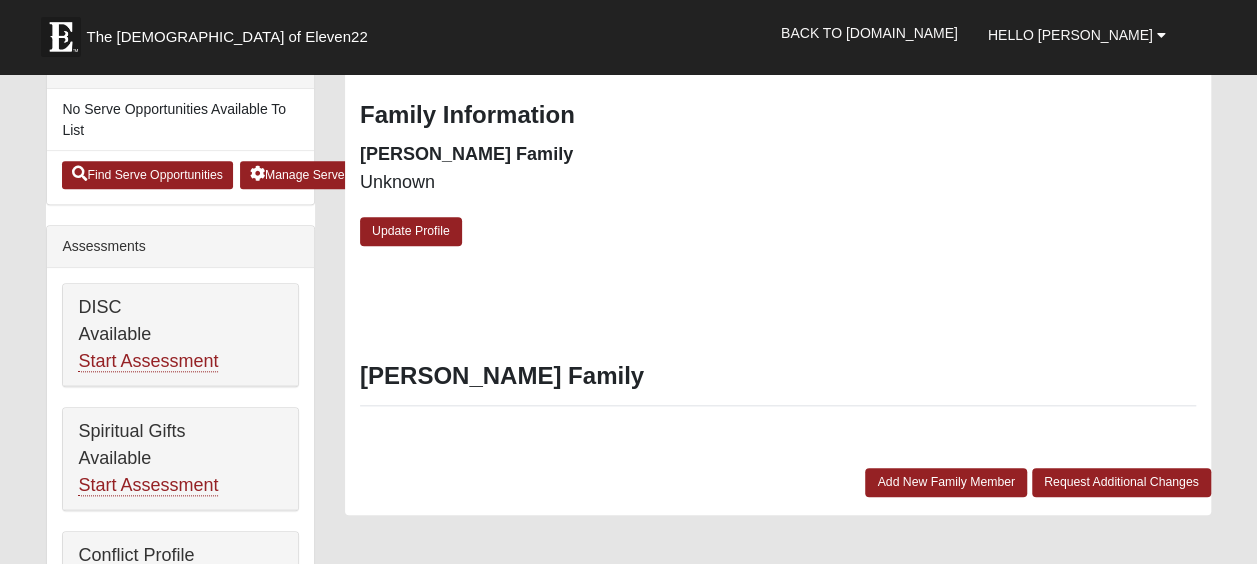 scroll, scrollTop: 842, scrollLeft: 0, axis: vertical 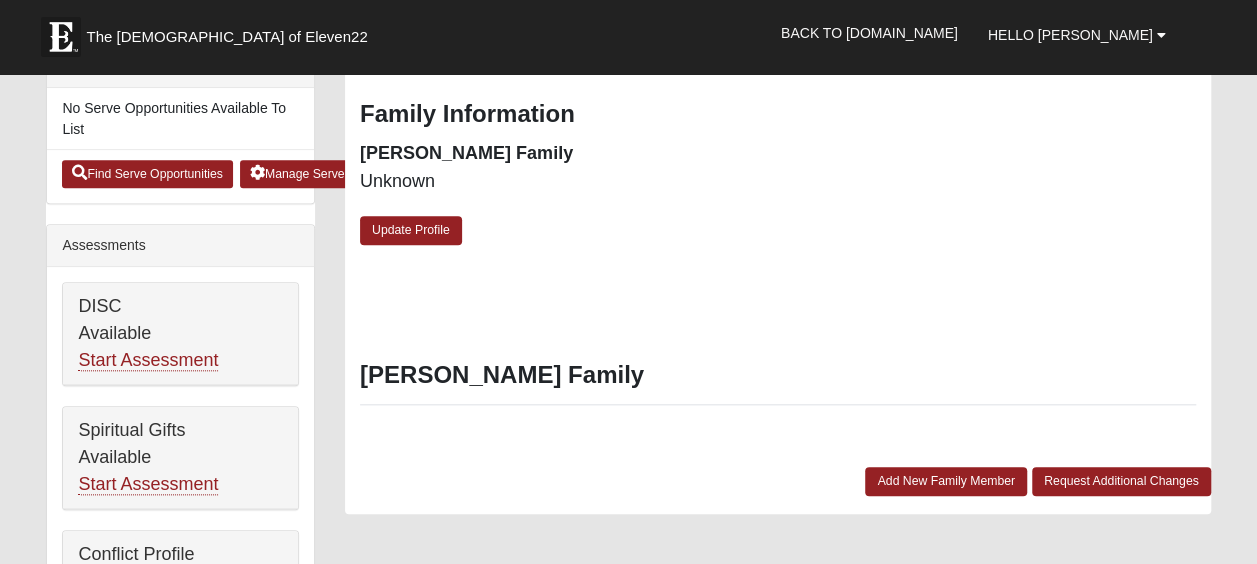 click on "[PERSON_NAME] Family" at bounding box center (778, 375) 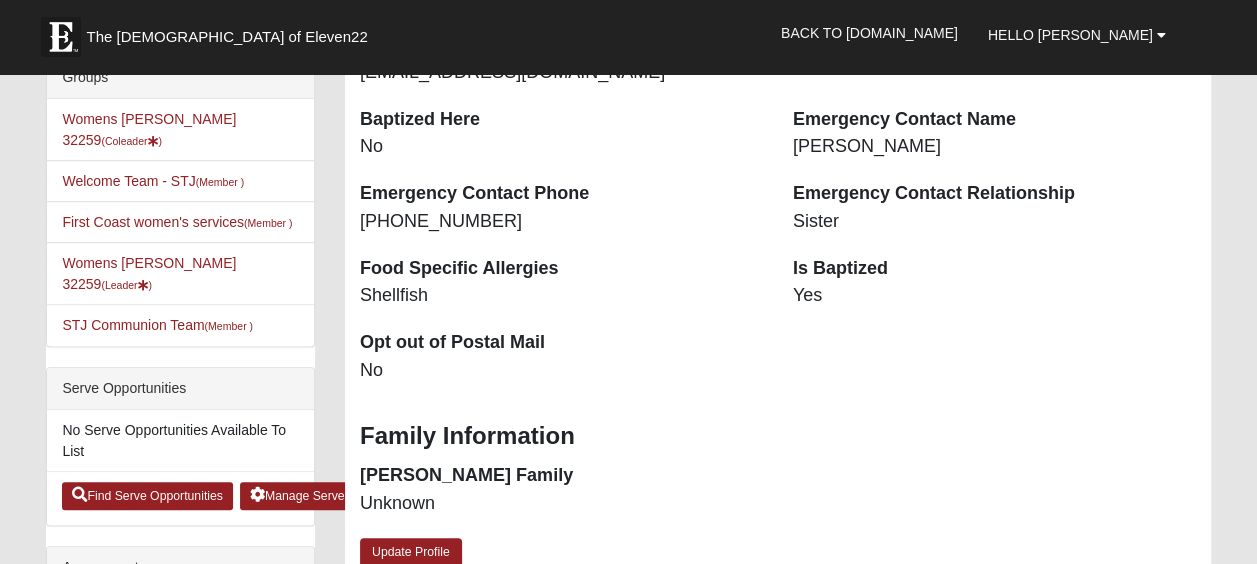 scroll, scrollTop: 519, scrollLeft: 0, axis: vertical 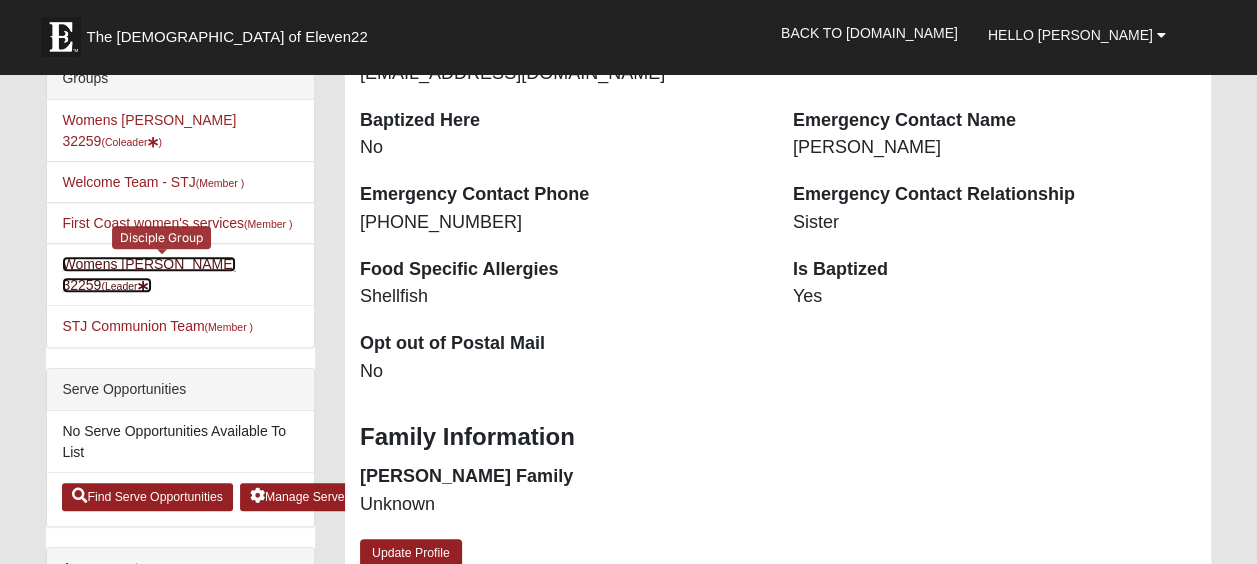 click on "Womens Goble 32259  (Leader
)" at bounding box center [149, 274] 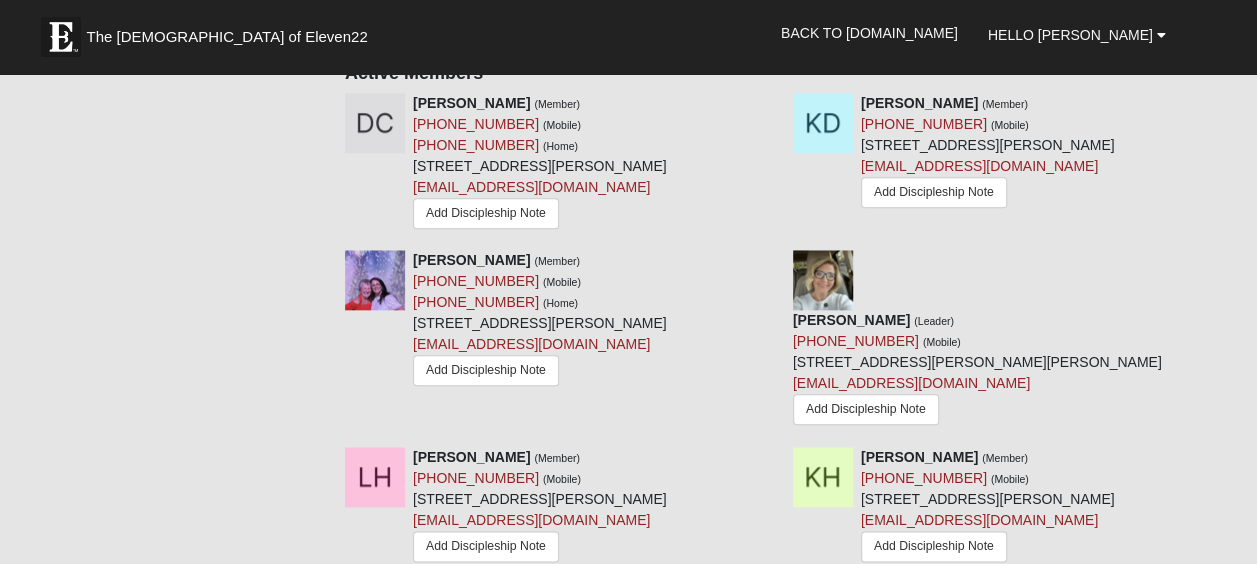 scroll, scrollTop: 934, scrollLeft: 0, axis: vertical 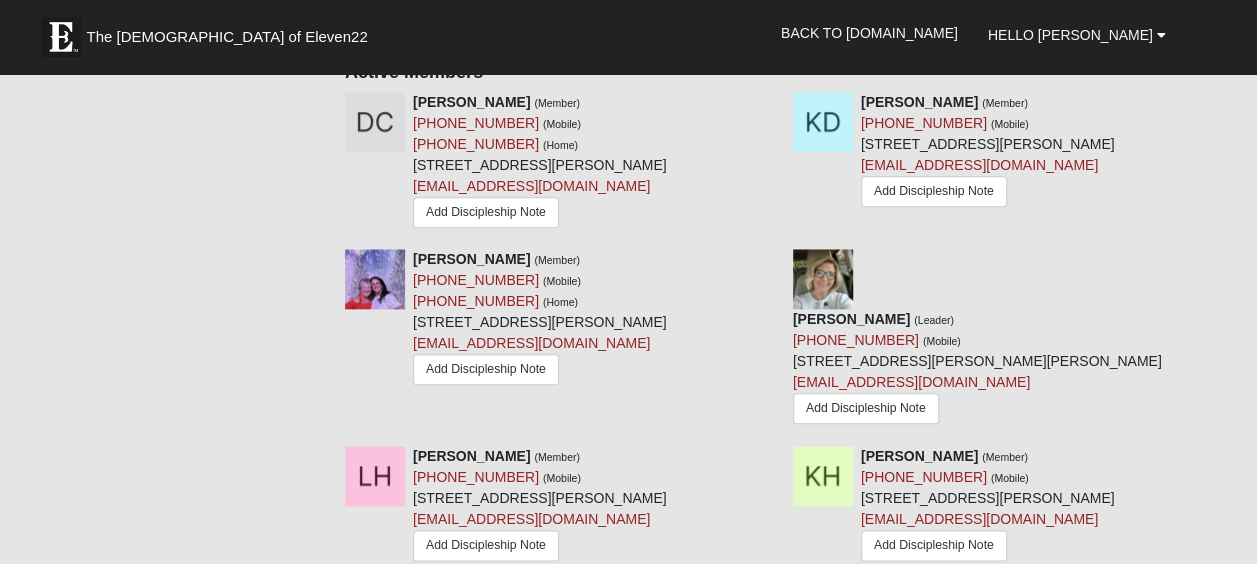 click on "[PERSON_NAME]
(Member)
[PHONE_NUMBER]    (Mobile)
[PHONE_NUMBER]    (Home)
[STREET_ADDRESS][PERSON_NAME]
[EMAIL_ADDRESS][DOMAIN_NAME]
Add Discipleship Note" at bounding box center [540, 319] 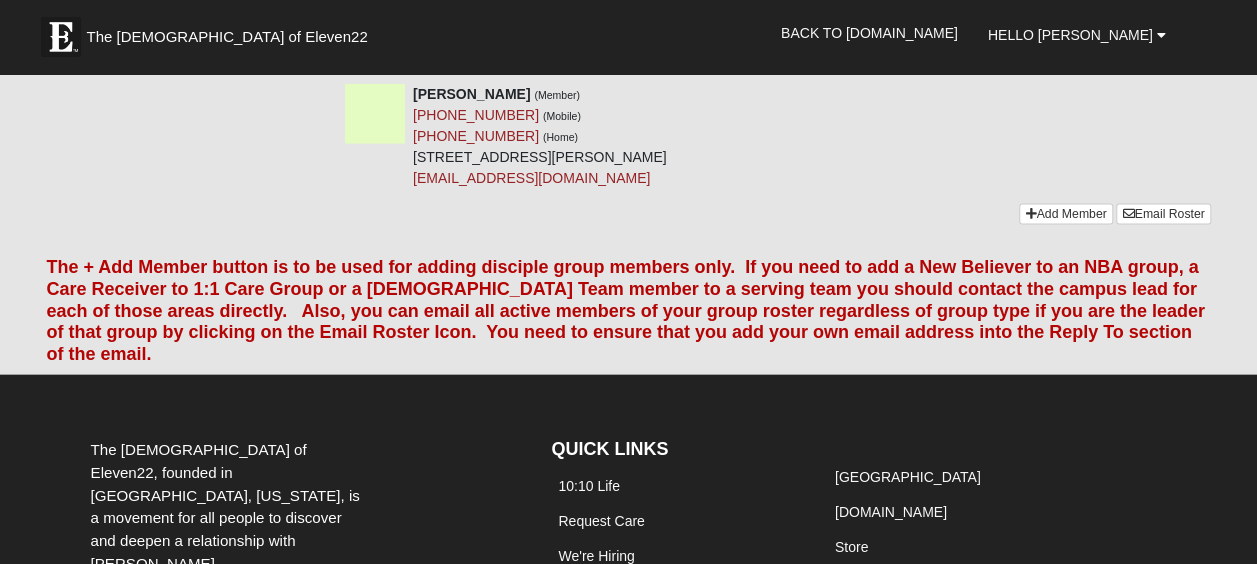 scroll, scrollTop: 2087, scrollLeft: 0, axis: vertical 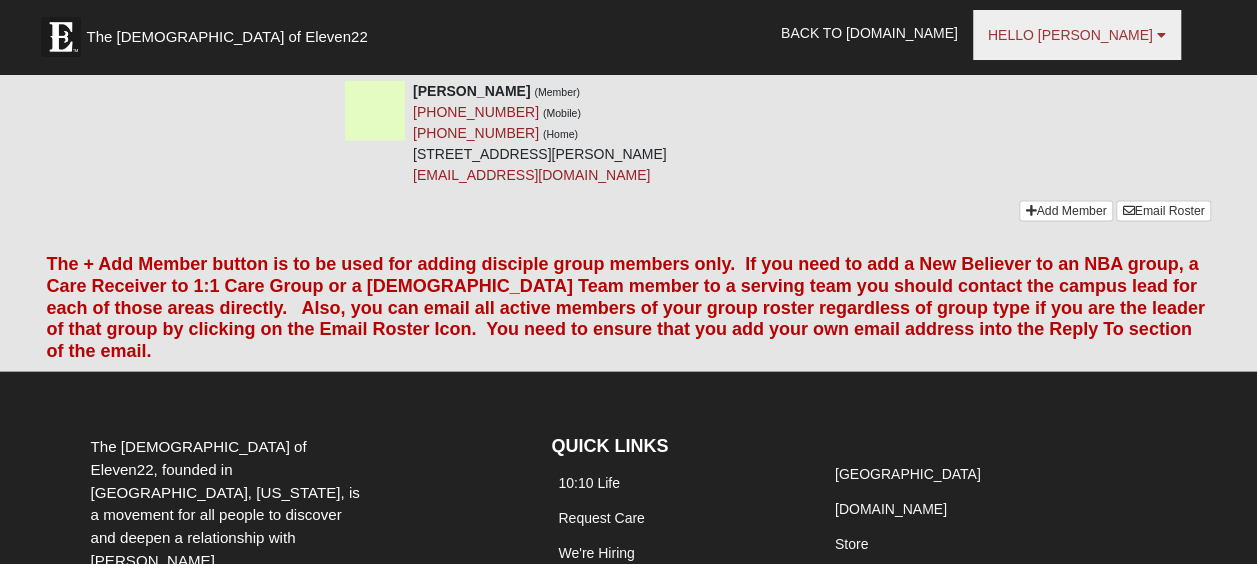 click on "Hello [PERSON_NAME]" at bounding box center (1077, 35) 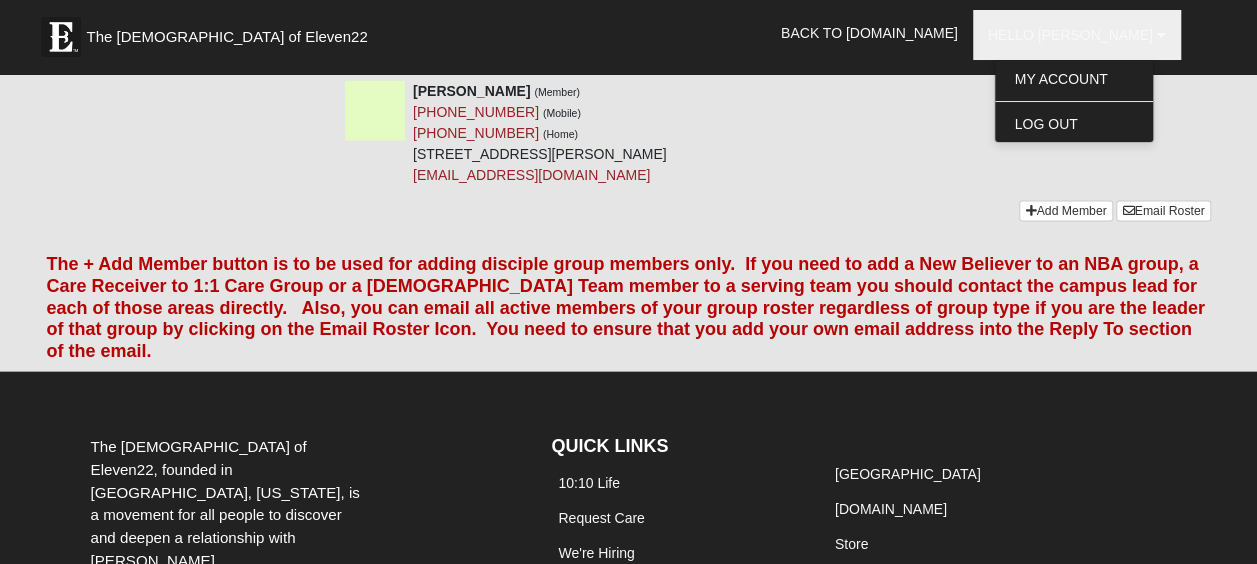click on "Your communication preference:
Email SMS
Womens [PERSON_NAME] 32259
Women of all ages are welcome to discover and deepen their relationship with [PERSON_NAME] with us.
This group is over capacity by 2 individuals.
Group Details:
Type:  Women Only
Time of Day:  AM
Day of Week:  [DATE]
Childcare:  No
Prison Locations:
Online Only:  No
Group Was Launched from Discover Group:  No
Meeting Method:  In Person
[PERSON_NAME] Wrap Around Care:  No
On Break:  No
Launching Campus:
Launching Leader:" at bounding box center [778, -882] 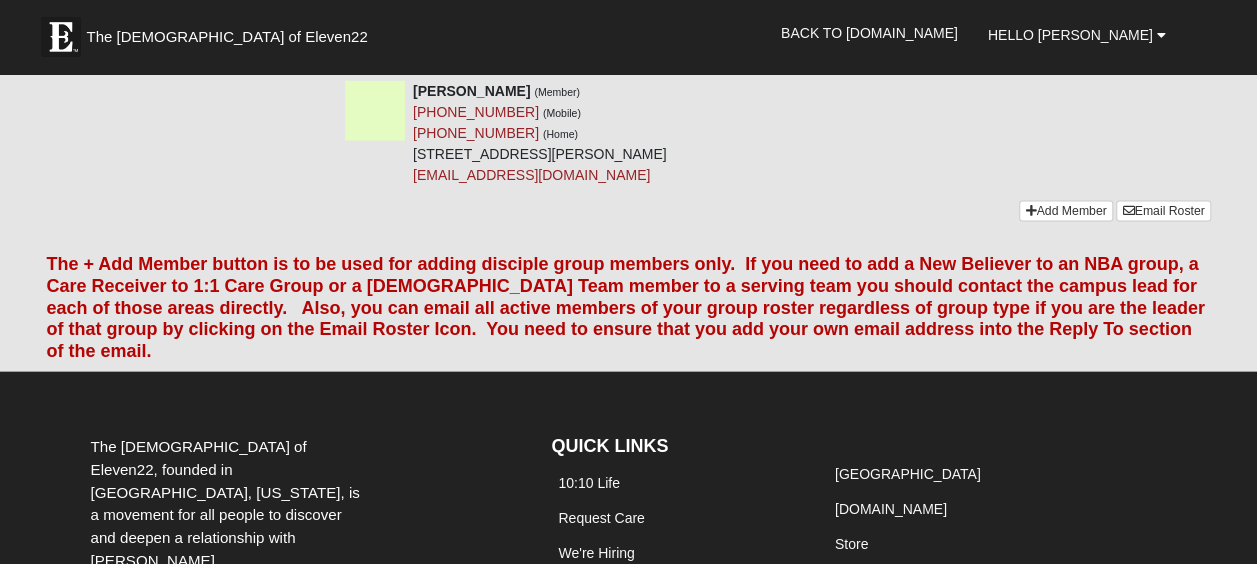 click on "Your communication preference:
Email SMS
Womens [PERSON_NAME] 32259
Women of all ages are welcome to discover and deepen their relationship with [PERSON_NAME] with us.
This group is over capacity by 2 individuals.
Group Details:
Type:  Women Only
Time of Day:  AM
Day of Week:  [DATE]
Childcare:  No
Prison Locations:
Online Only:  No
Group Was Launched from Discover Group:  No
Meeting Method:  In Person
[PERSON_NAME] Wrap Around Care:  No
On Break:  No
Launching Campus:
Launching Leader:" at bounding box center (778, -882) 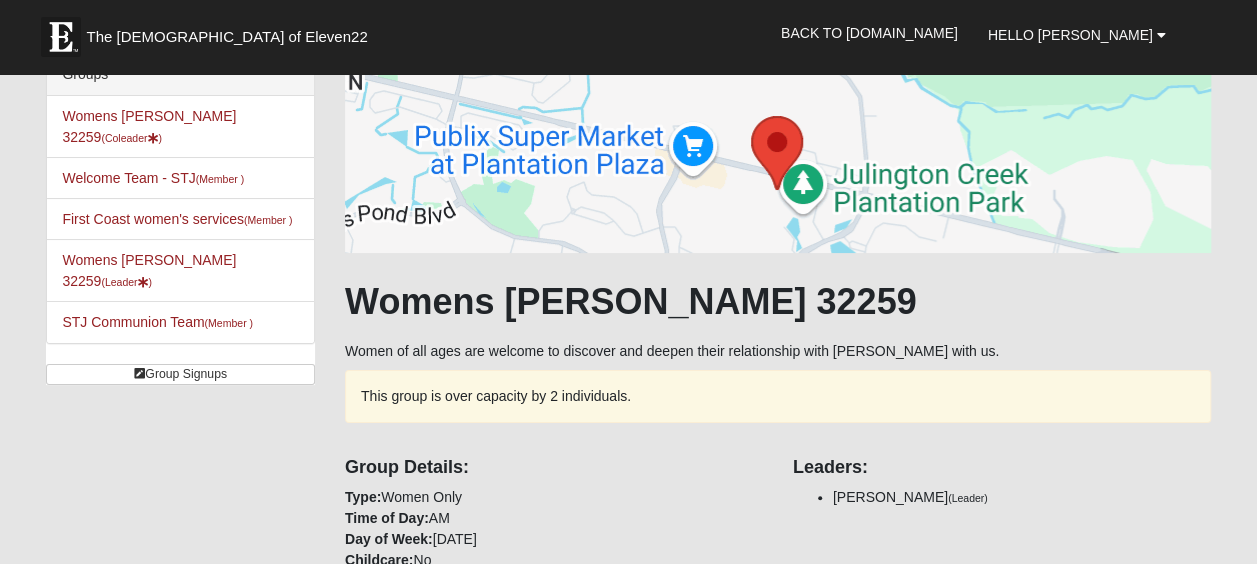 scroll, scrollTop: 0, scrollLeft: 0, axis: both 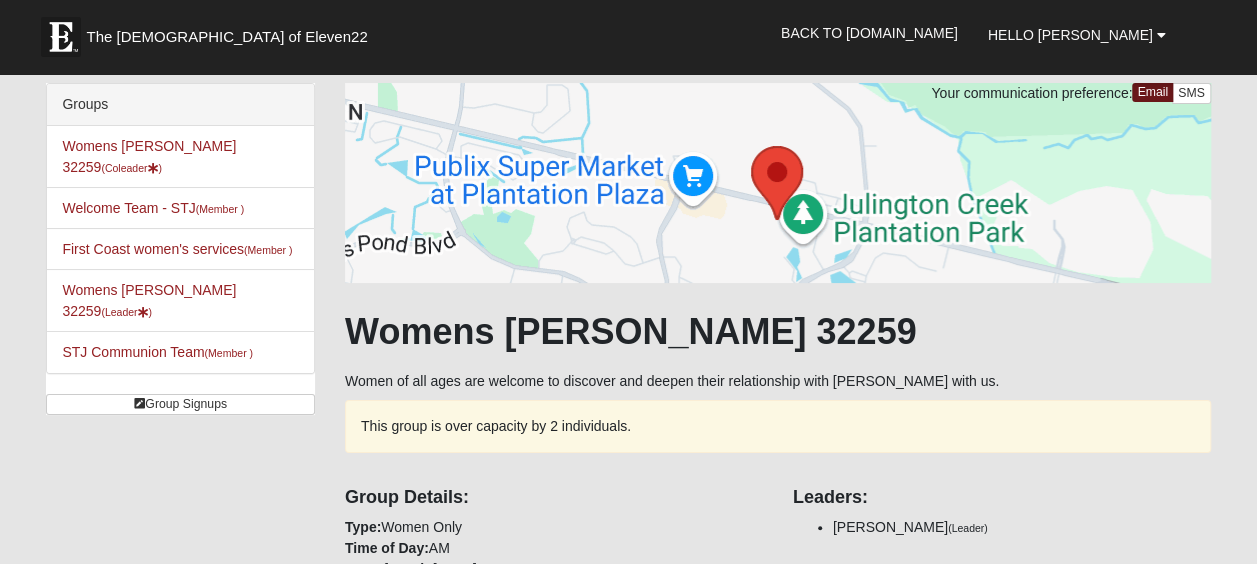 click at bounding box center [778, 183] 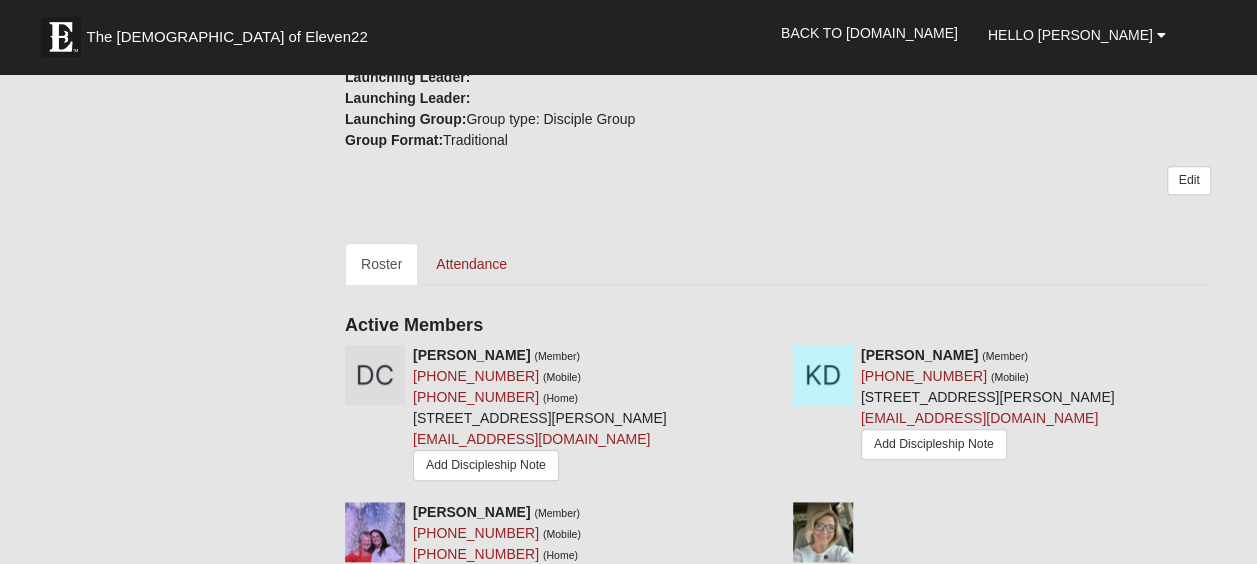 scroll, scrollTop: 717, scrollLeft: 0, axis: vertical 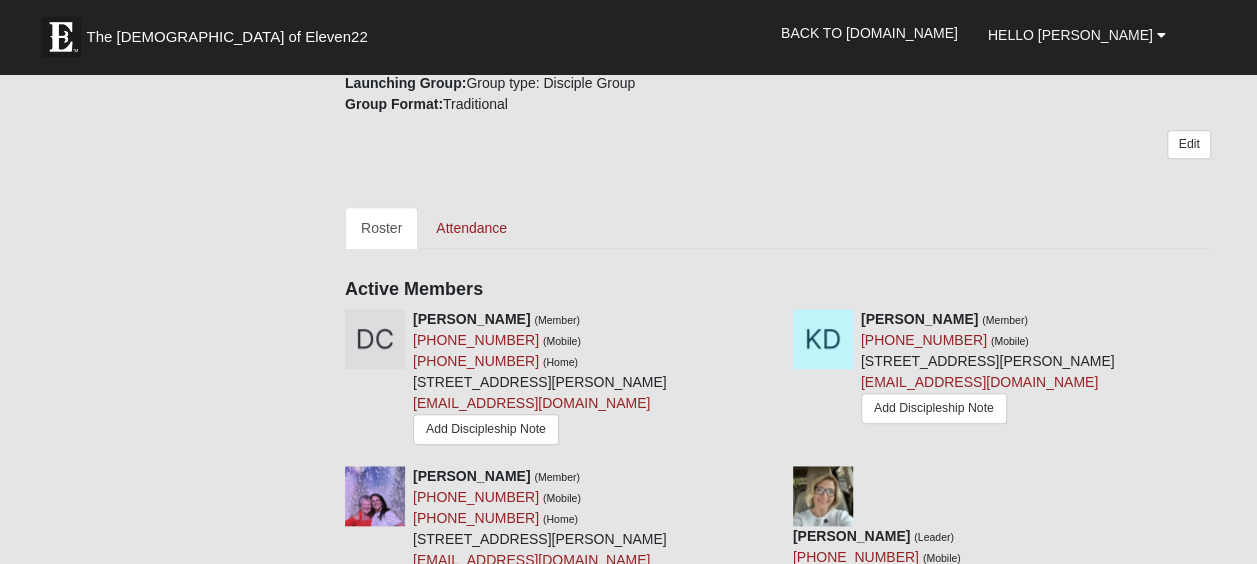 click on "Your communication preference:
Email SMS
Womens [PERSON_NAME] 32259
Women of all ages are welcome to discover and deepen their relationship with [PERSON_NAME] with us.
This group is over capacity by 2 individuals.
Group Details:
Type:  Women Only
Time of Day:  AM
Day of Week:  [DATE]
Childcare:  No
Prison Locations:
Online Only:  No
Group Was Launched from Discover Group:  No
Meeting Method:  In Person
[PERSON_NAME] Wrap Around Care:  No
On Break:  No
Launching Campus:
Launching Leader:
Launching Leader:" at bounding box center (778, 468) 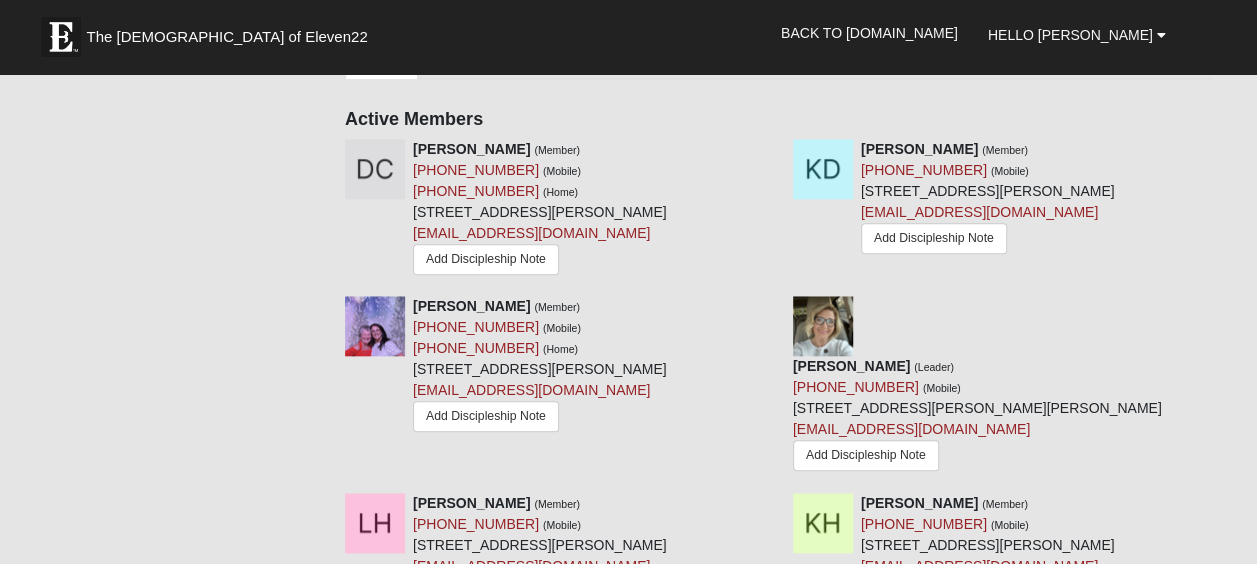 scroll, scrollTop: 888, scrollLeft: 0, axis: vertical 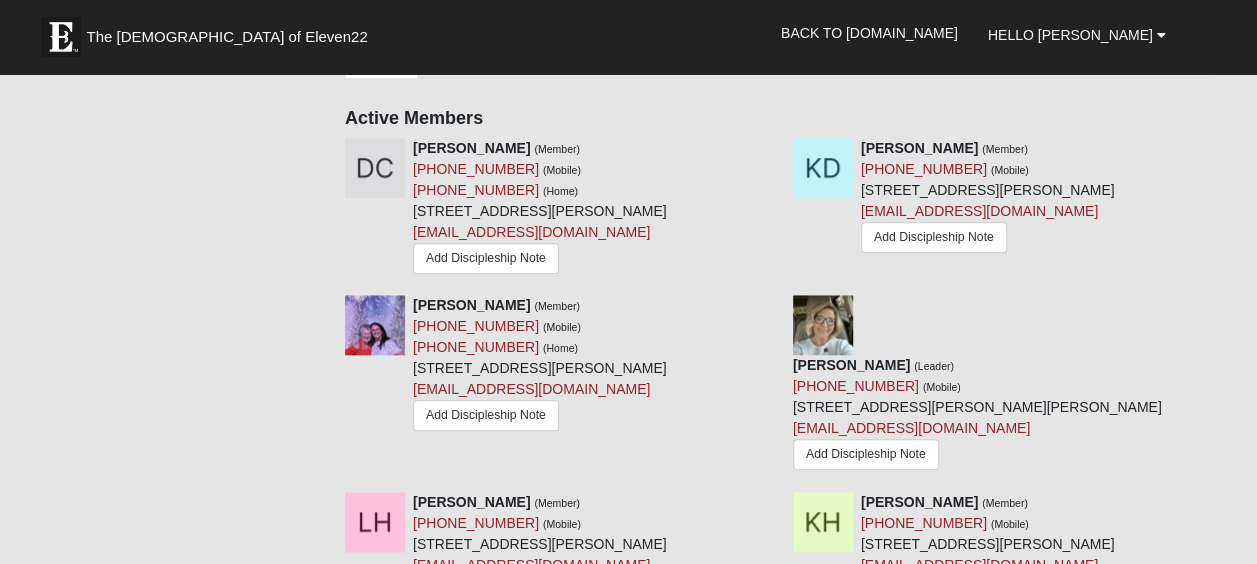 click on "[PERSON_NAME]
(Member)
[PHONE_NUMBER]    (Mobile)
[STREET_ADDRESS][PERSON_NAME]
[EMAIL_ADDRESS][DOMAIN_NAME]
Add Discipleship Note" at bounding box center [988, 198] 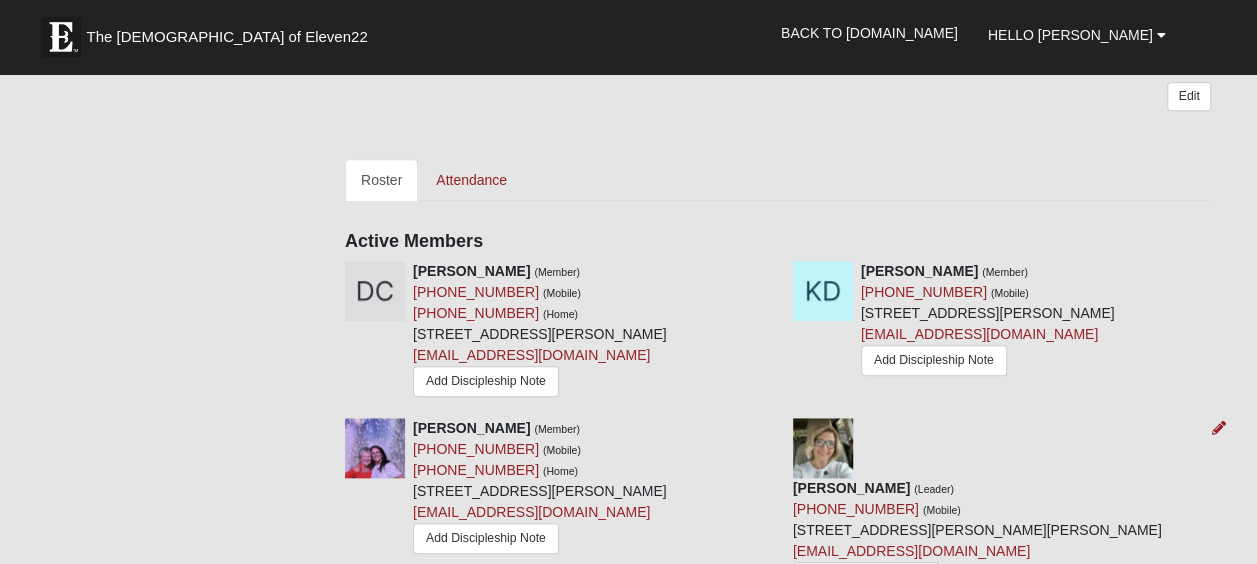 scroll, scrollTop: 764, scrollLeft: 0, axis: vertical 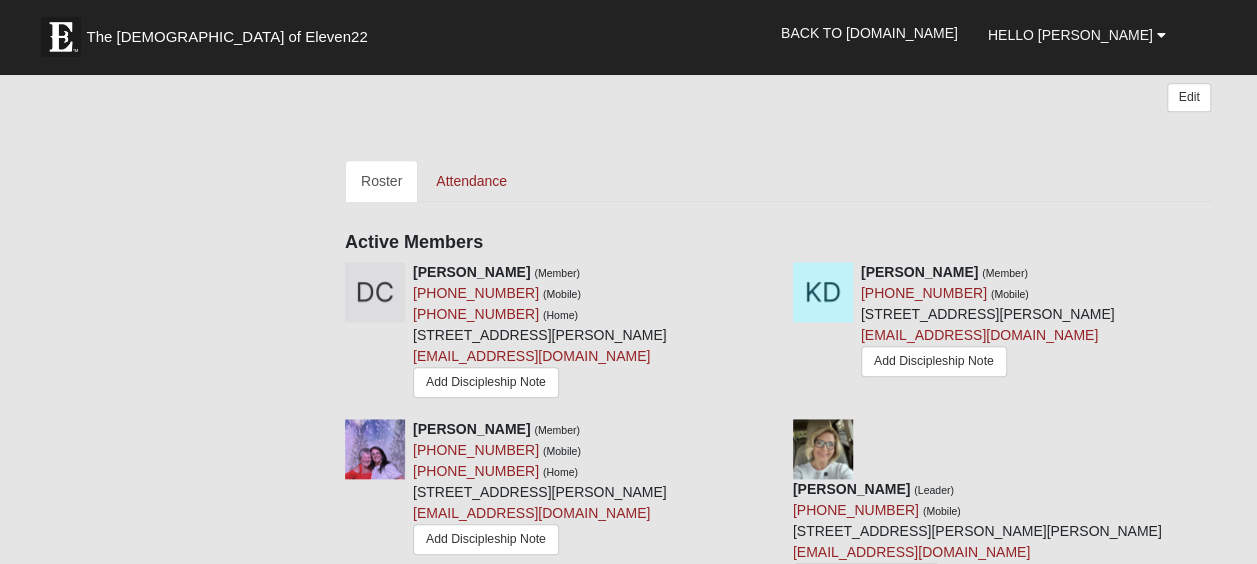 click on "Groups
Womens [PERSON_NAME] 32259  (Coleader
)
Welcome Team - STJ  (Member        )
First Coast women's services  (Member        )" at bounding box center (628, 441) 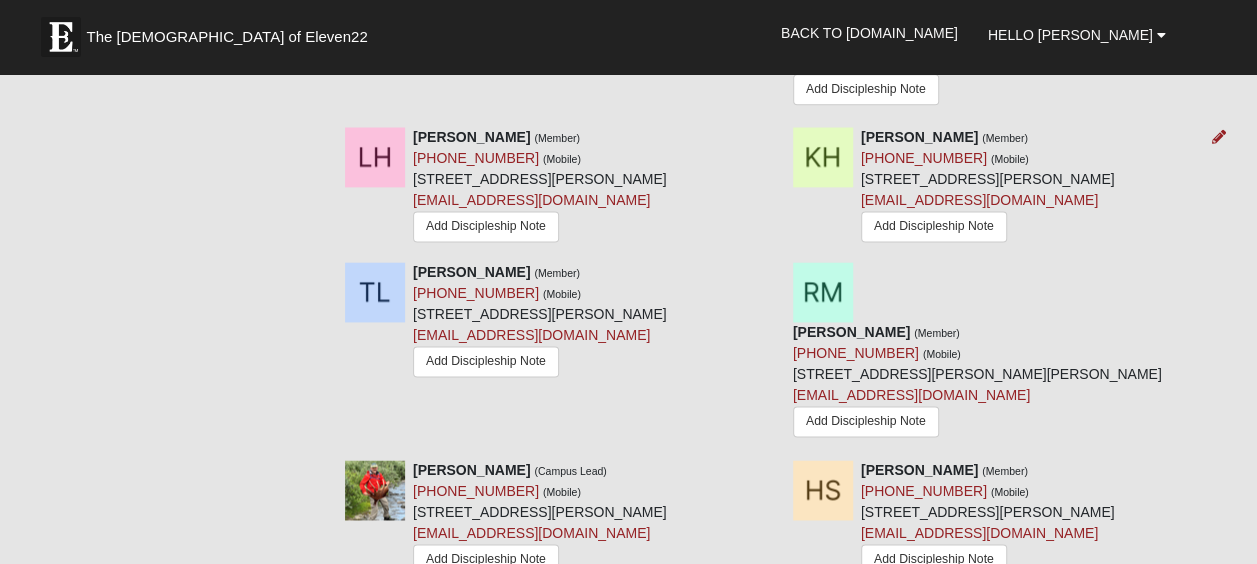 scroll, scrollTop: 1254, scrollLeft: 0, axis: vertical 